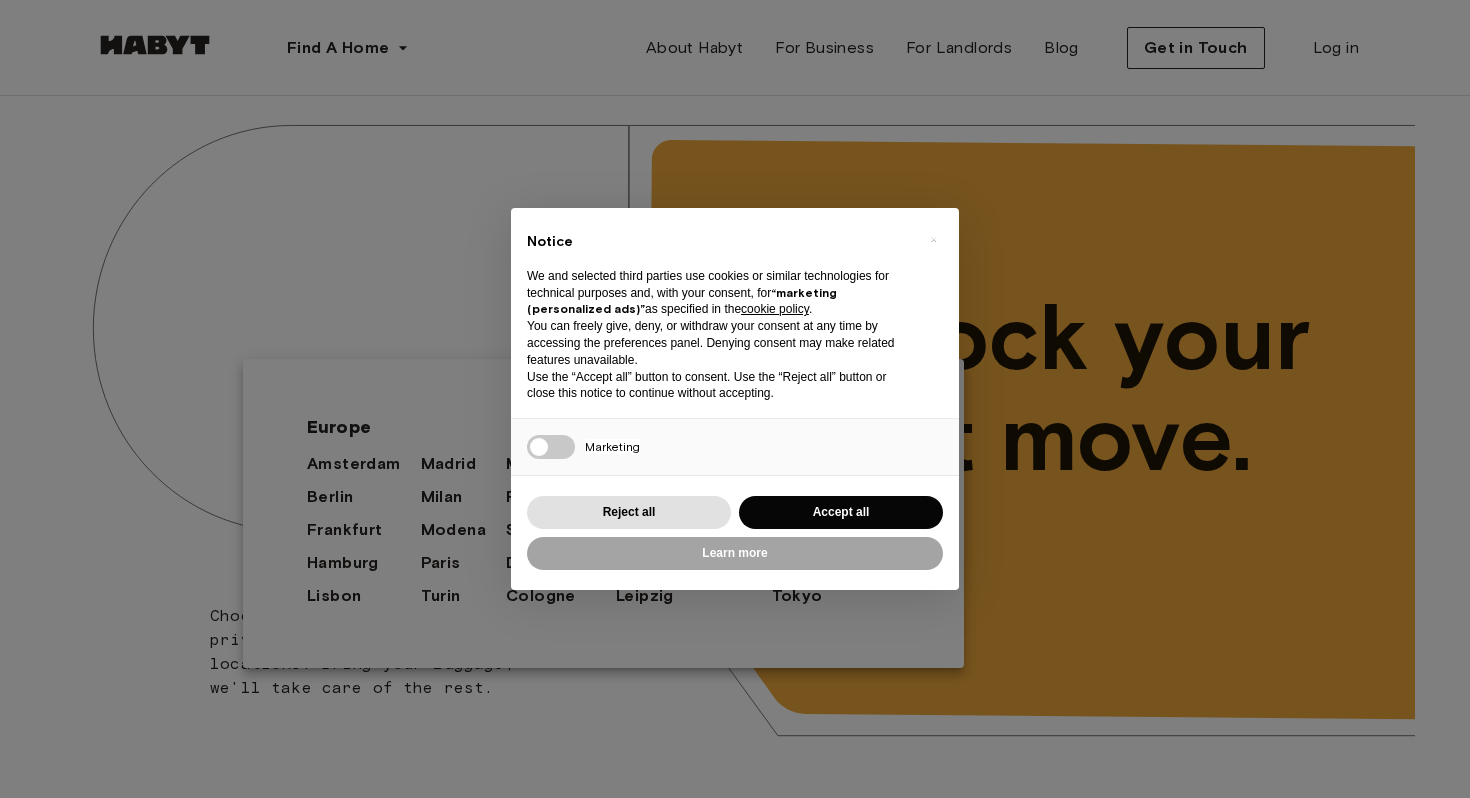 scroll, scrollTop: 0, scrollLeft: 0, axis: both 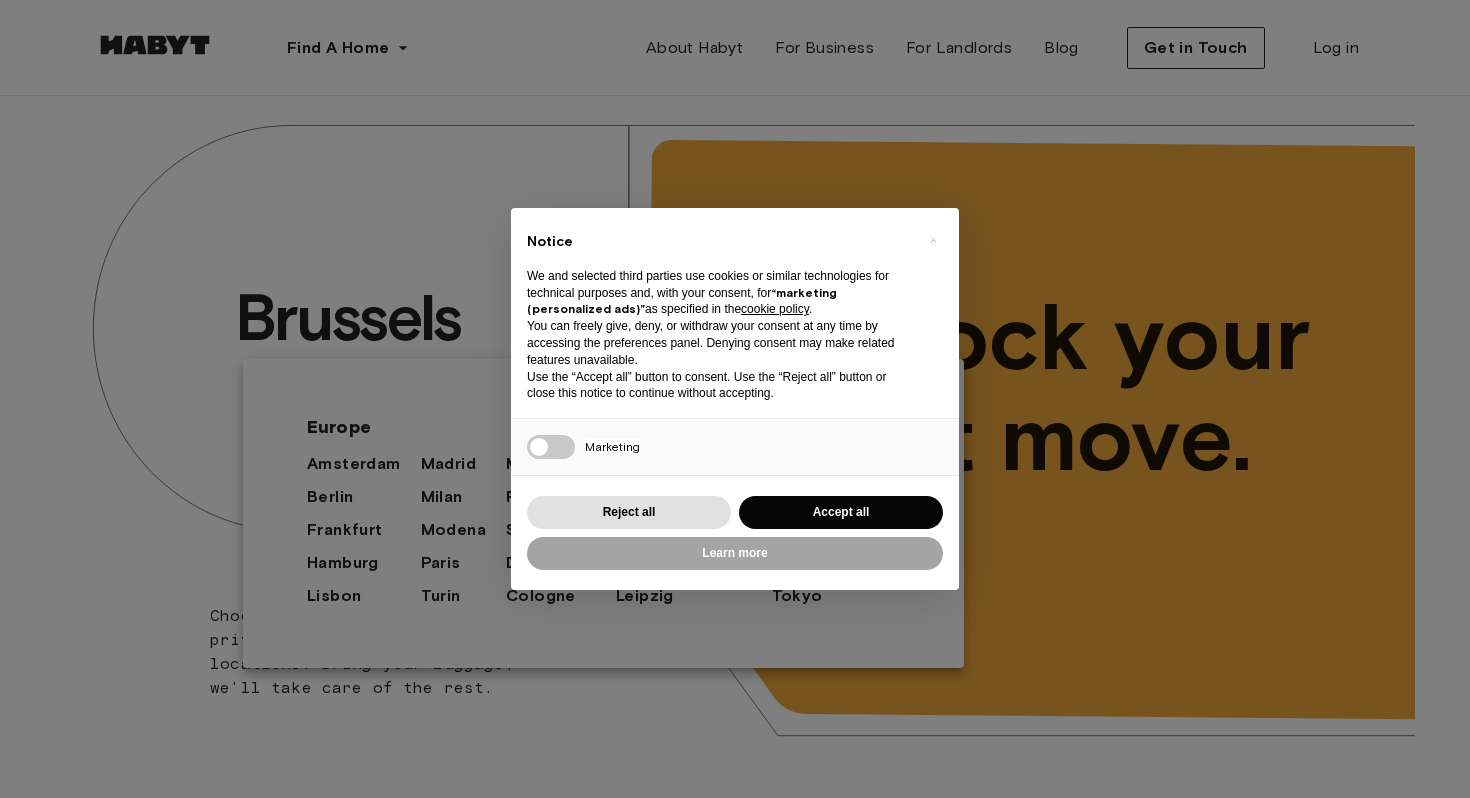 click on "Accept all" at bounding box center [841, 512] 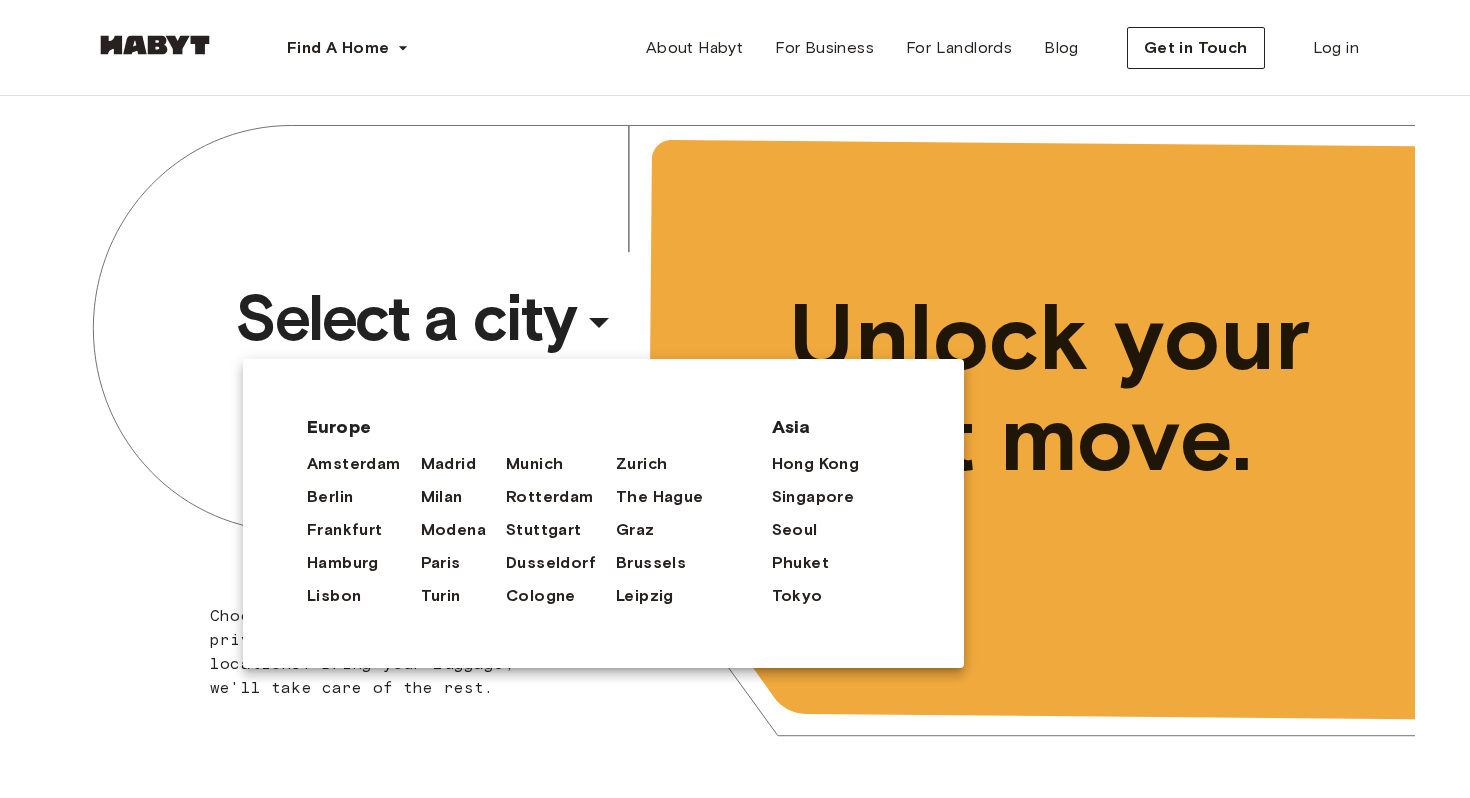 scroll, scrollTop: 0, scrollLeft: 0, axis: both 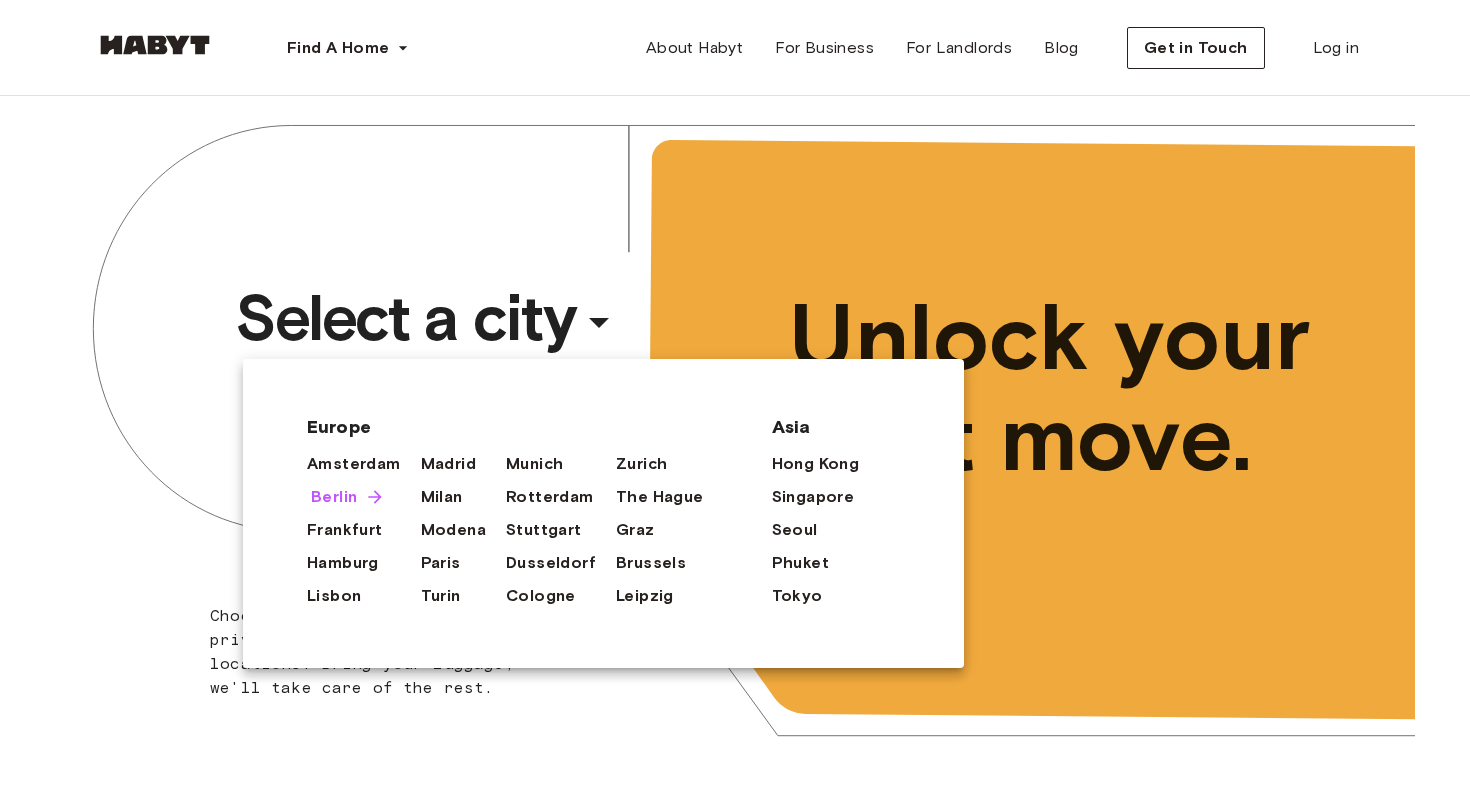 click on "Berlin" at bounding box center (334, 497) 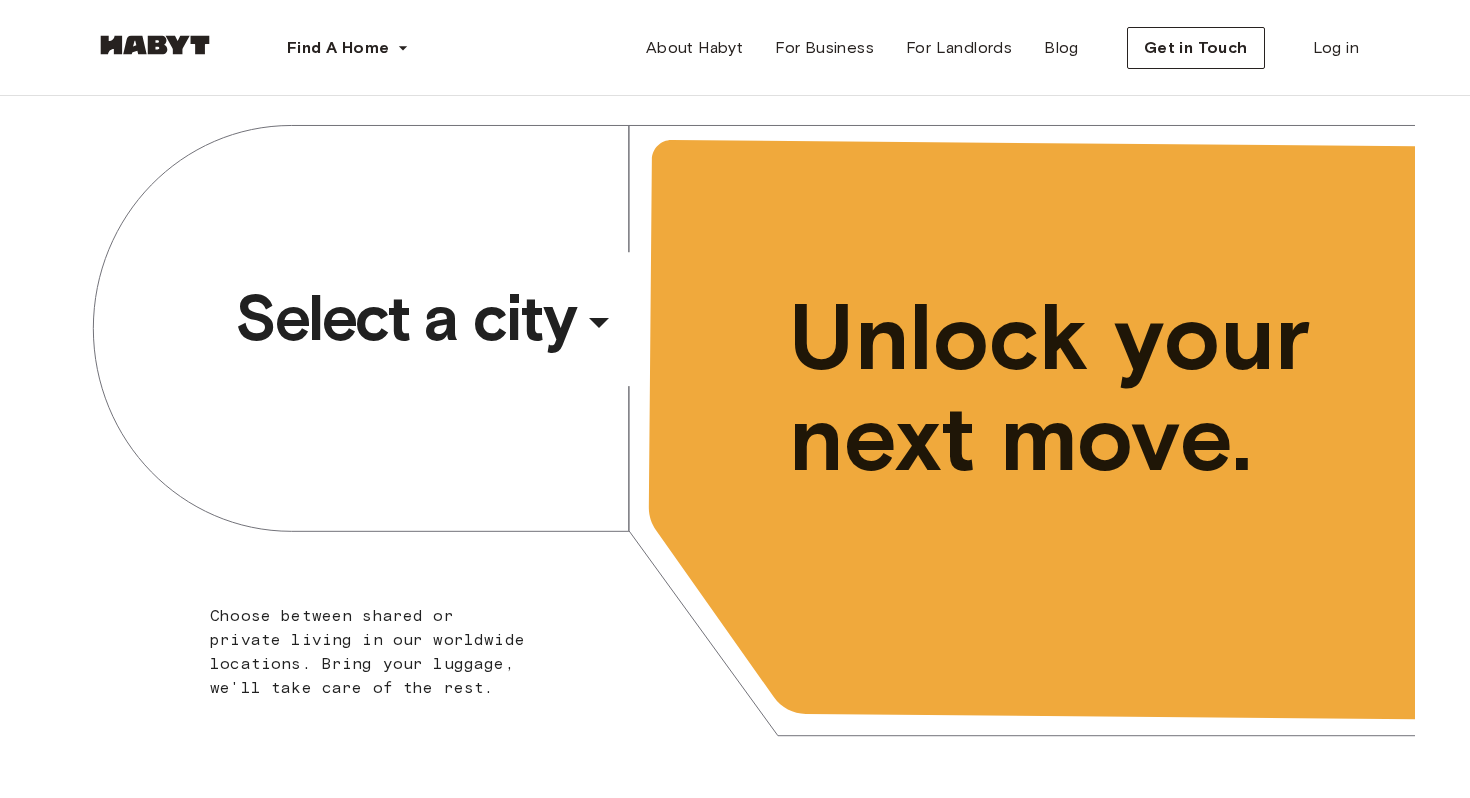click on "Select a city" at bounding box center [405, 318] 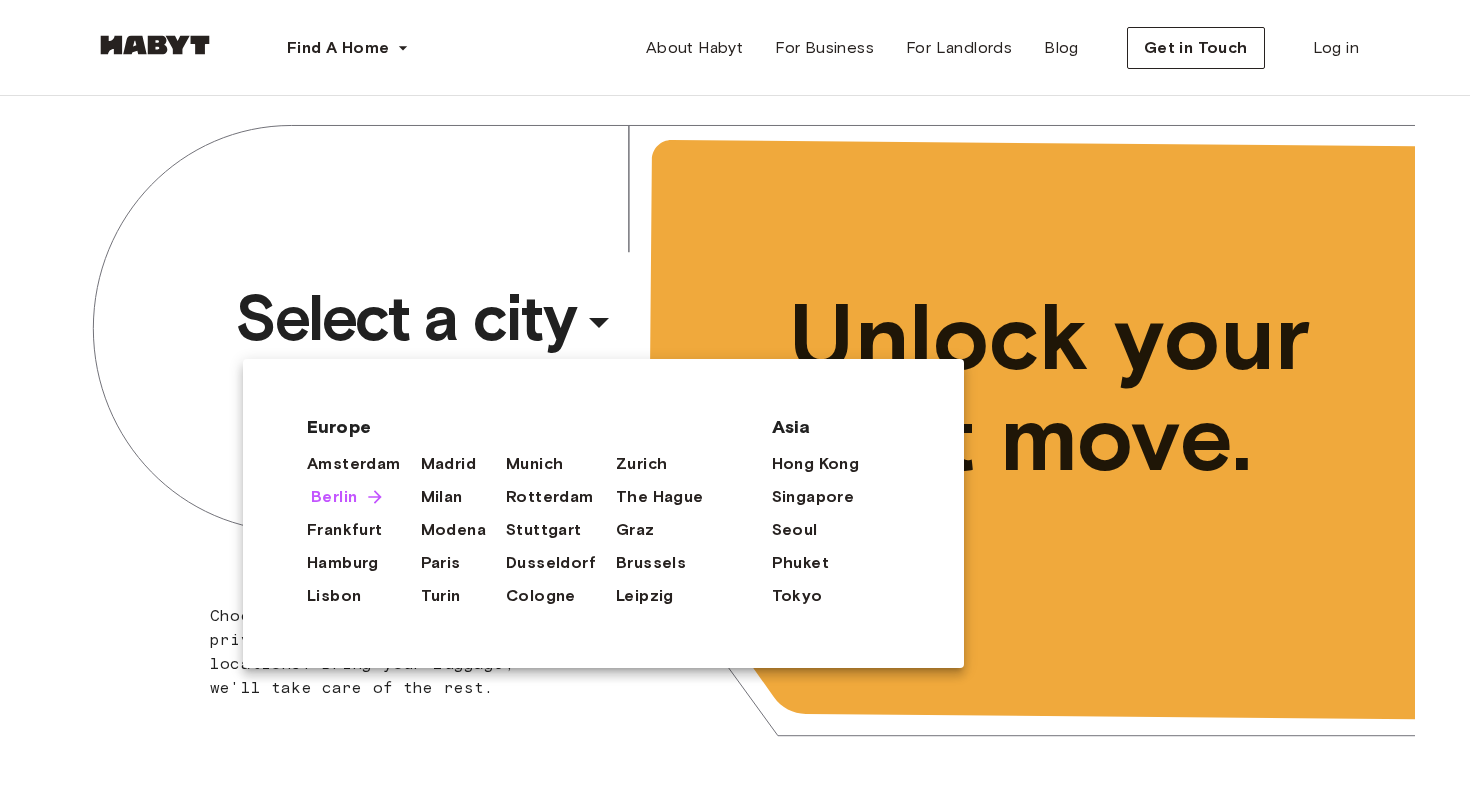 click on "Berlin" at bounding box center [334, 497] 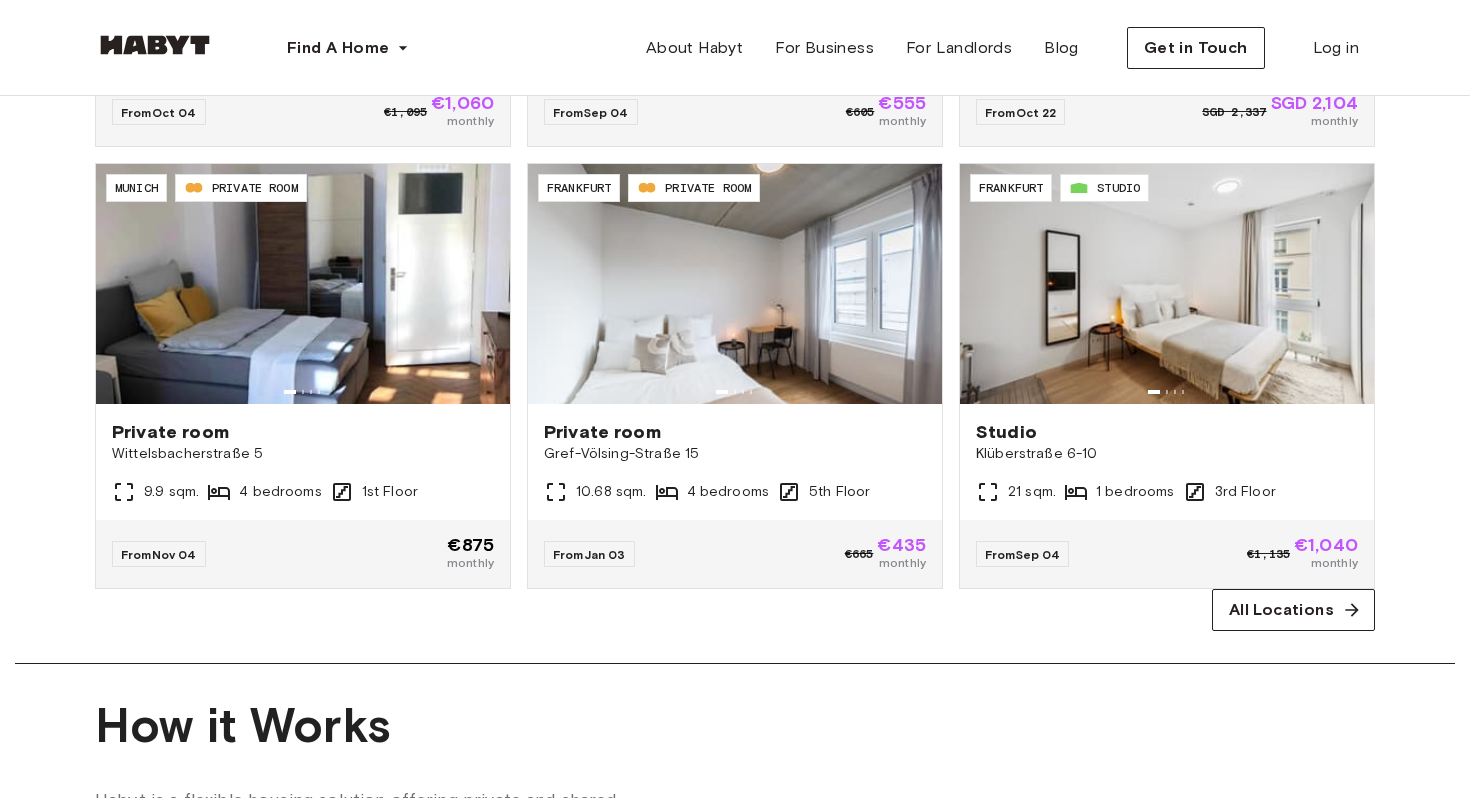 scroll, scrollTop: 1141, scrollLeft: 0, axis: vertical 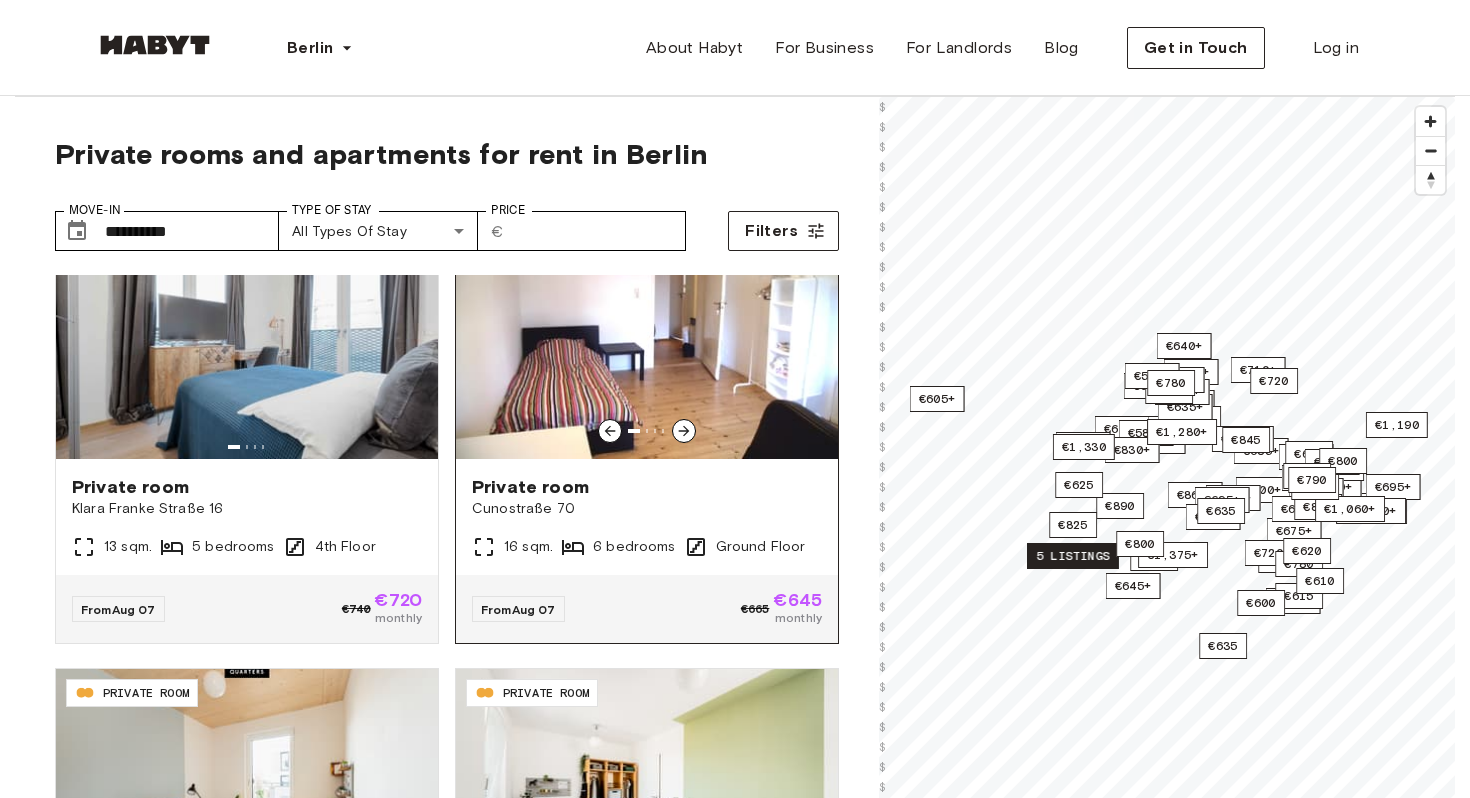 click at bounding box center (647, 339) 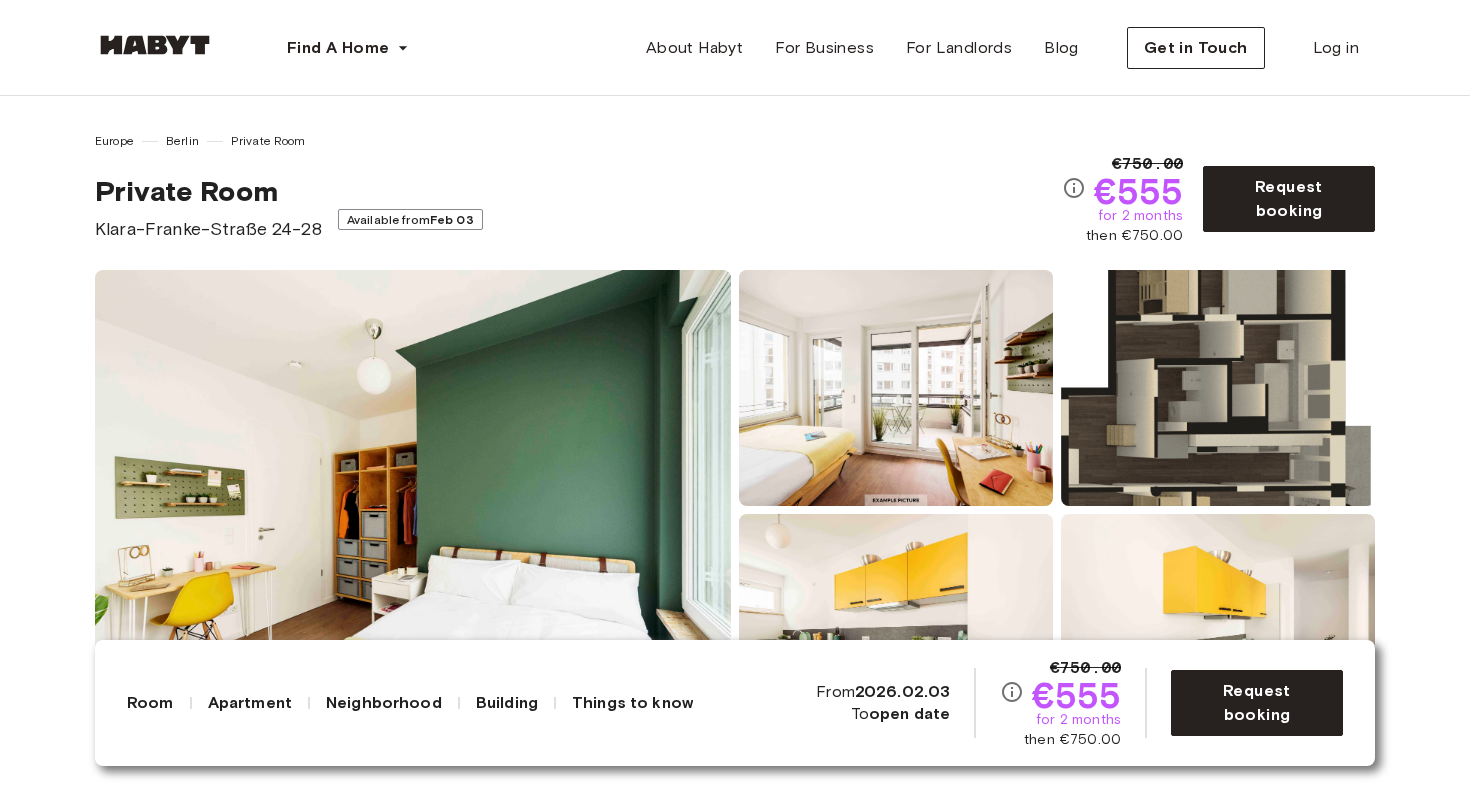 scroll, scrollTop: 0, scrollLeft: 0, axis: both 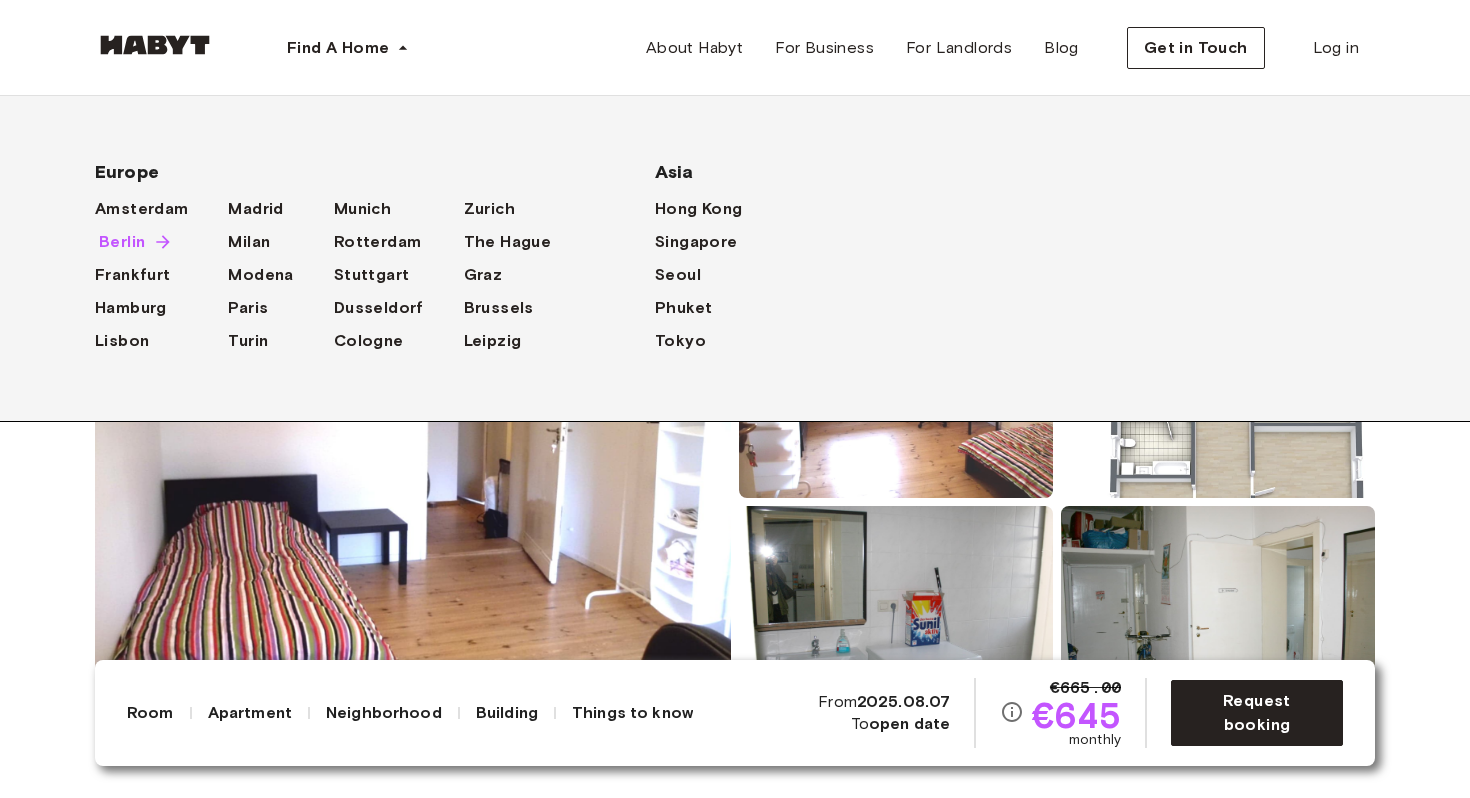 click on "Berlin" at bounding box center (122, 242) 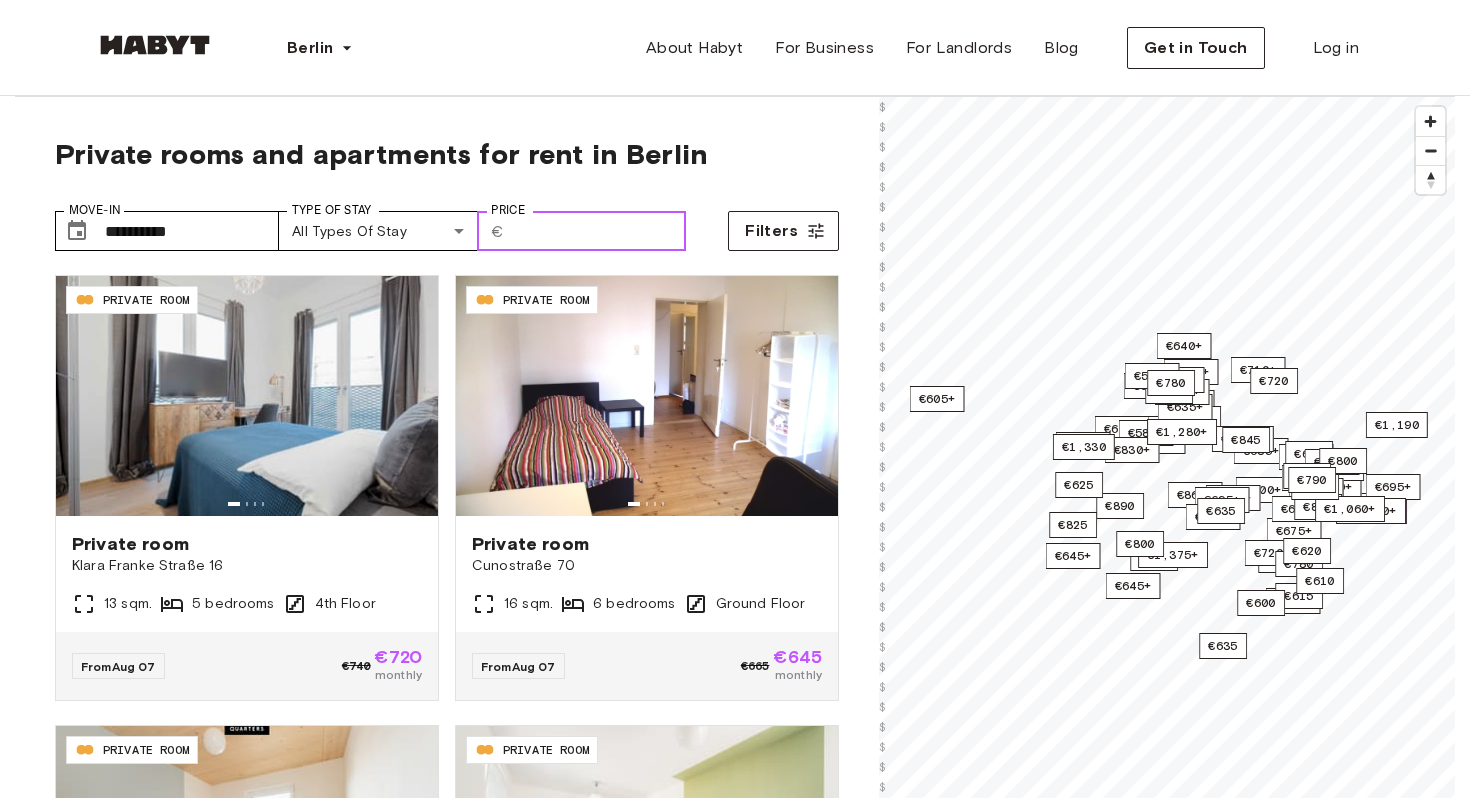 click on "Price" at bounding box center (599, 231) 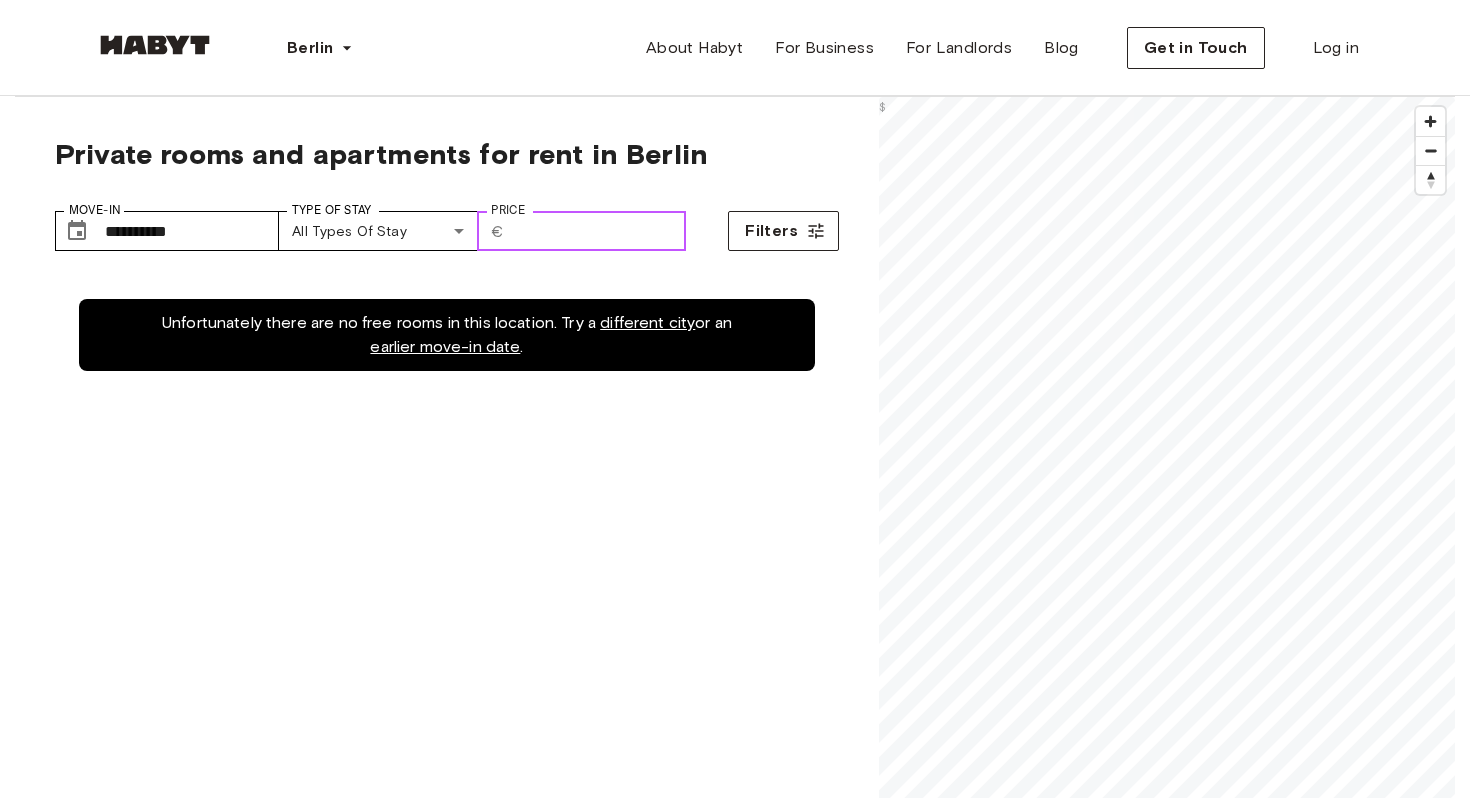 type on "*" 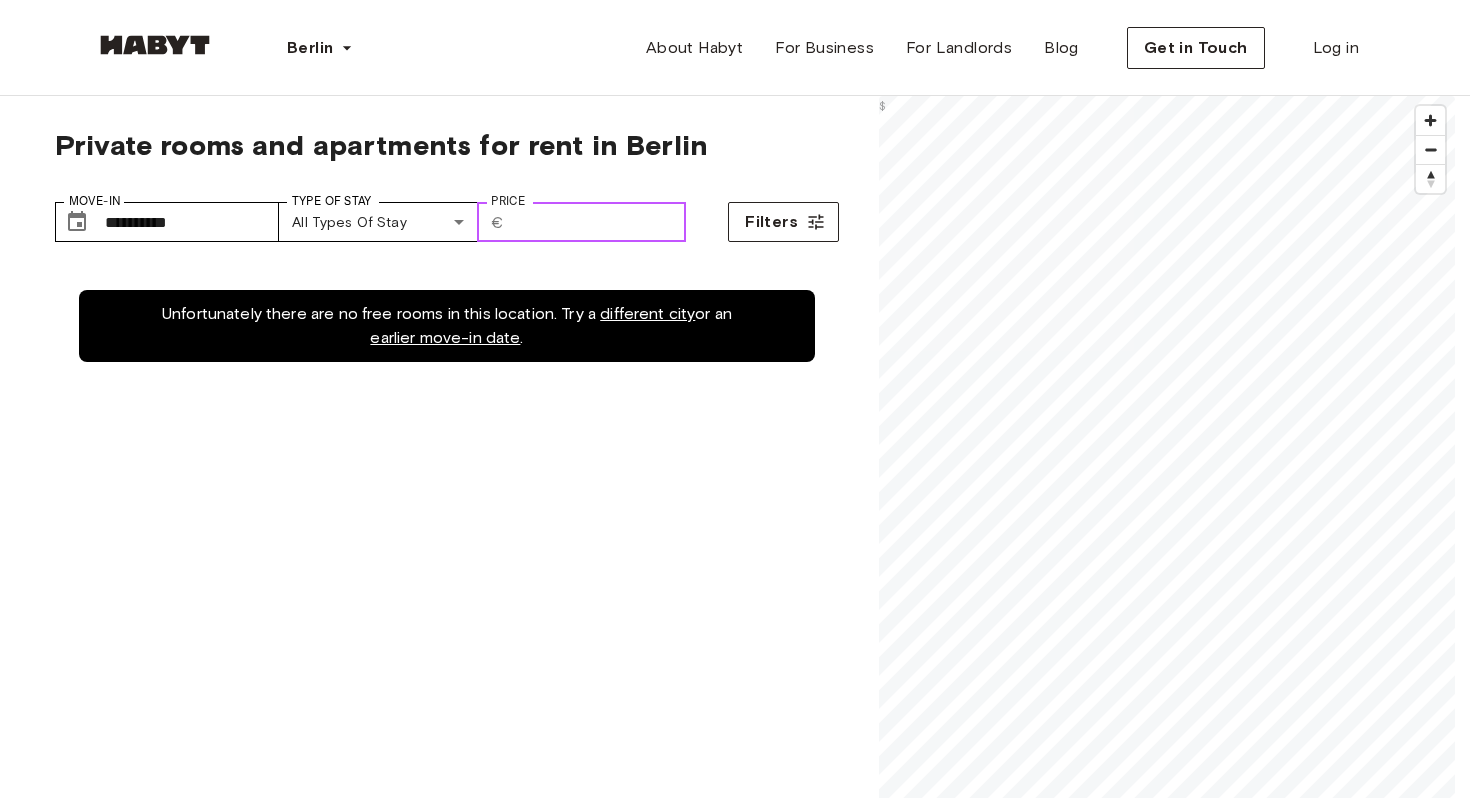 scroll, scrollTop: 22, scrollLeft: 0, axis: vertical 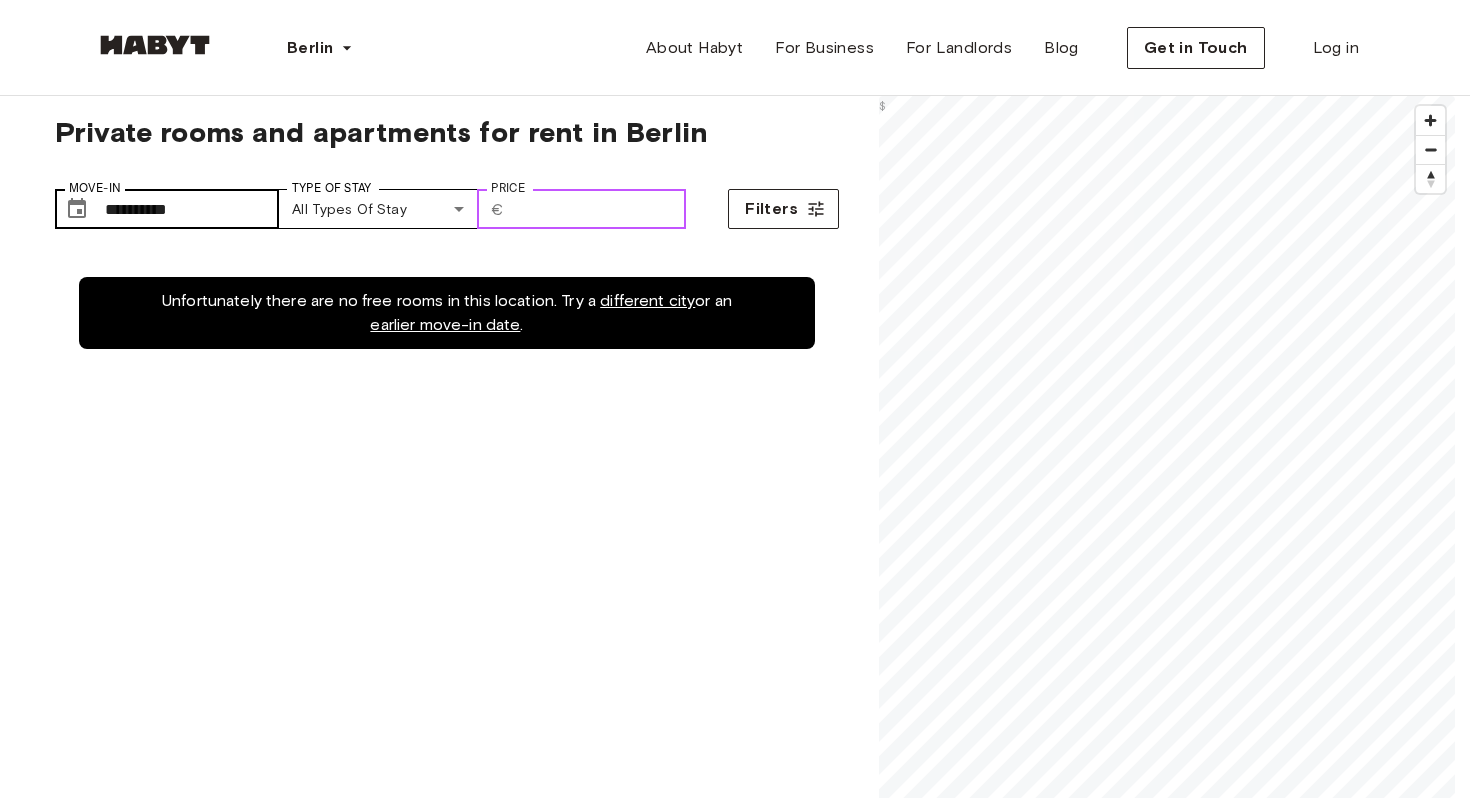 type on "***" 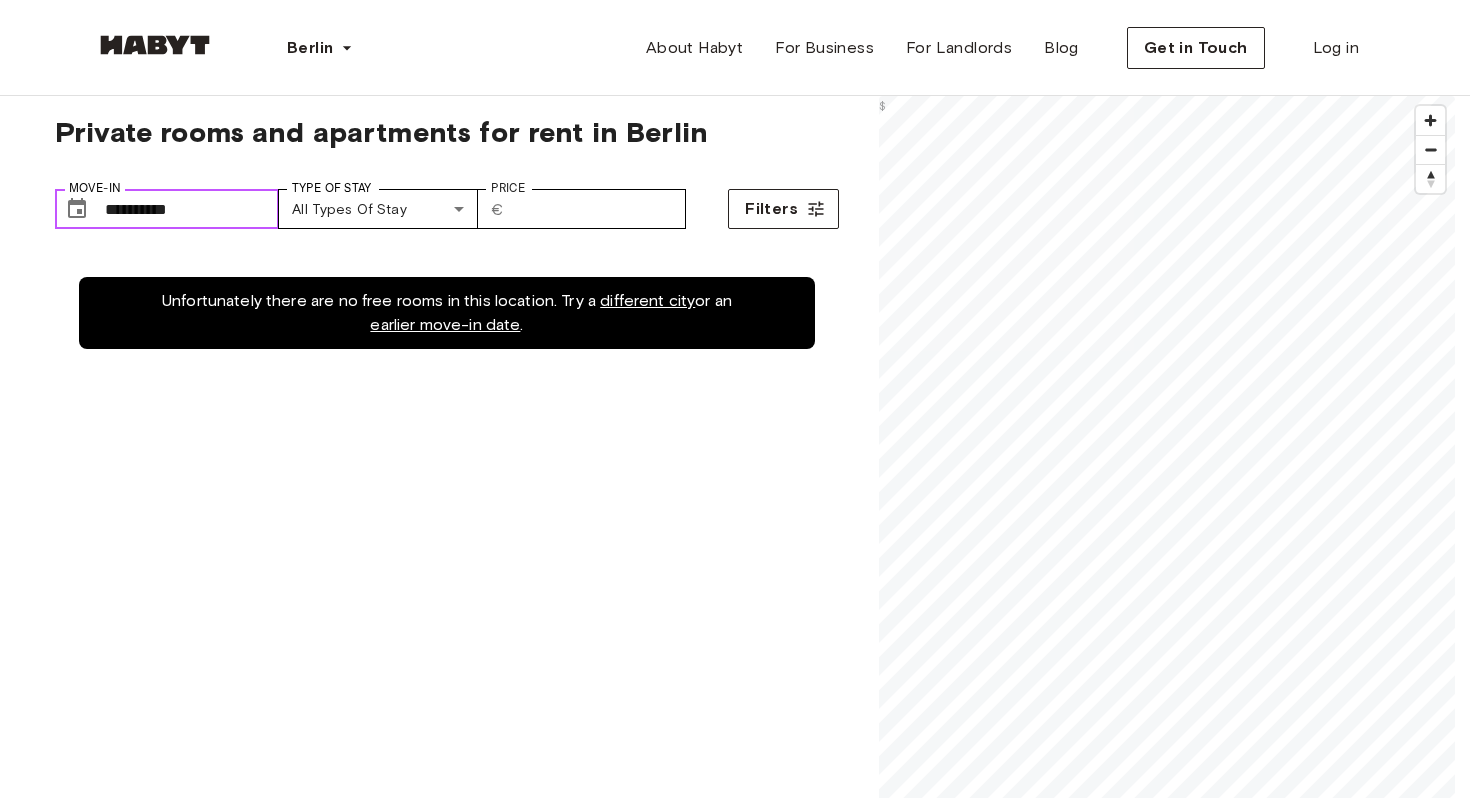 click on "**********" at bounding box center (192, 209) 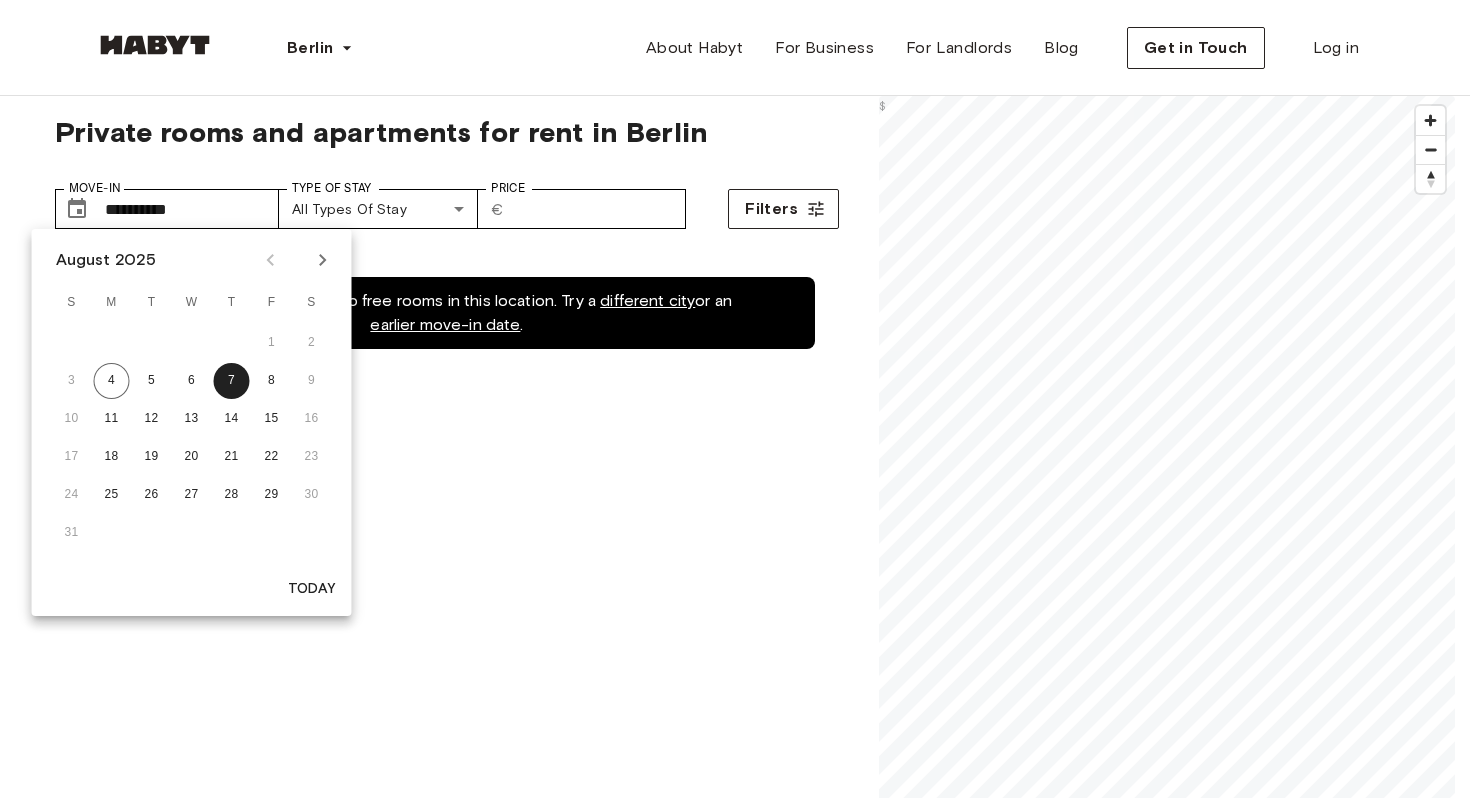 click 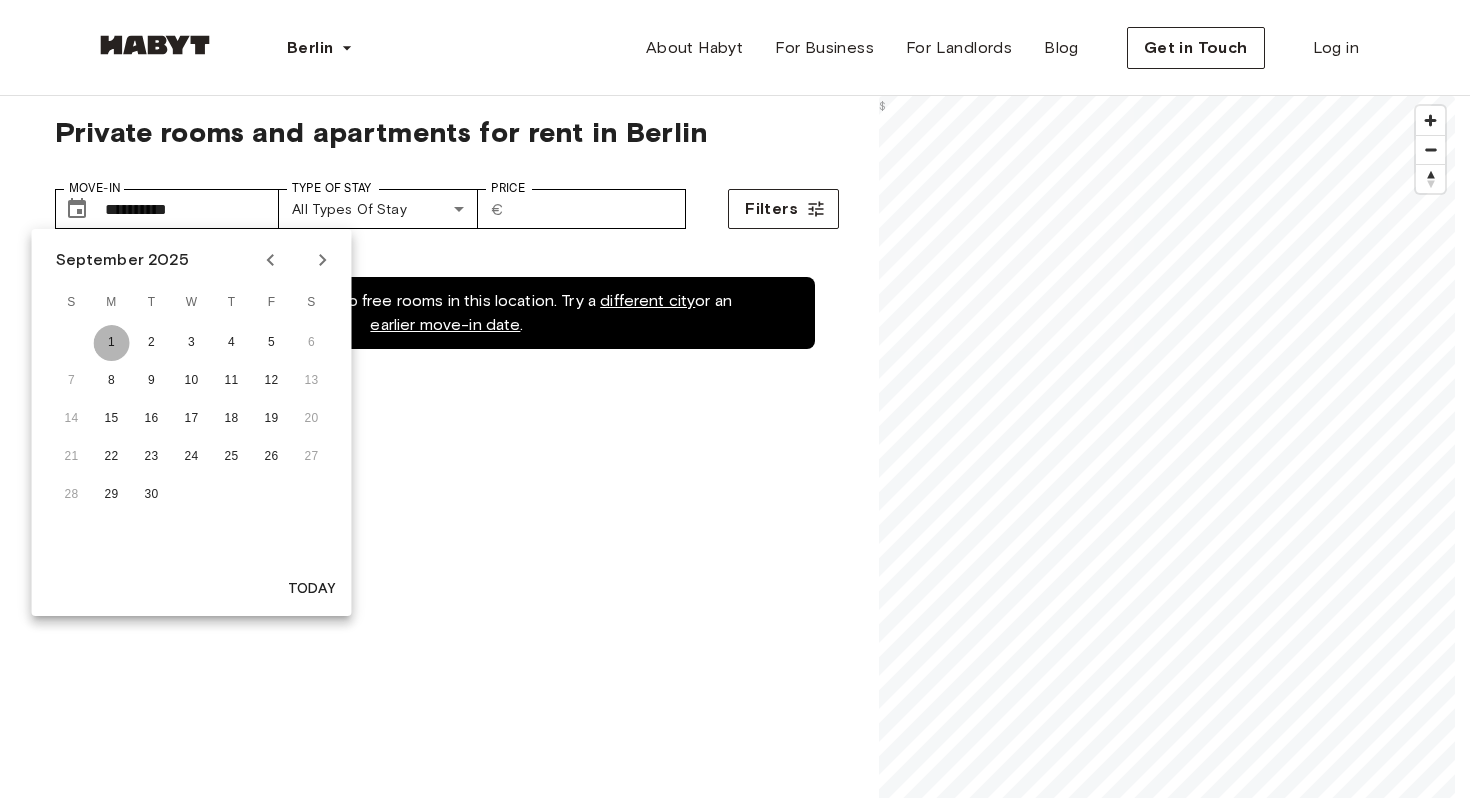 click on "1" at bounding box center [112, 343] 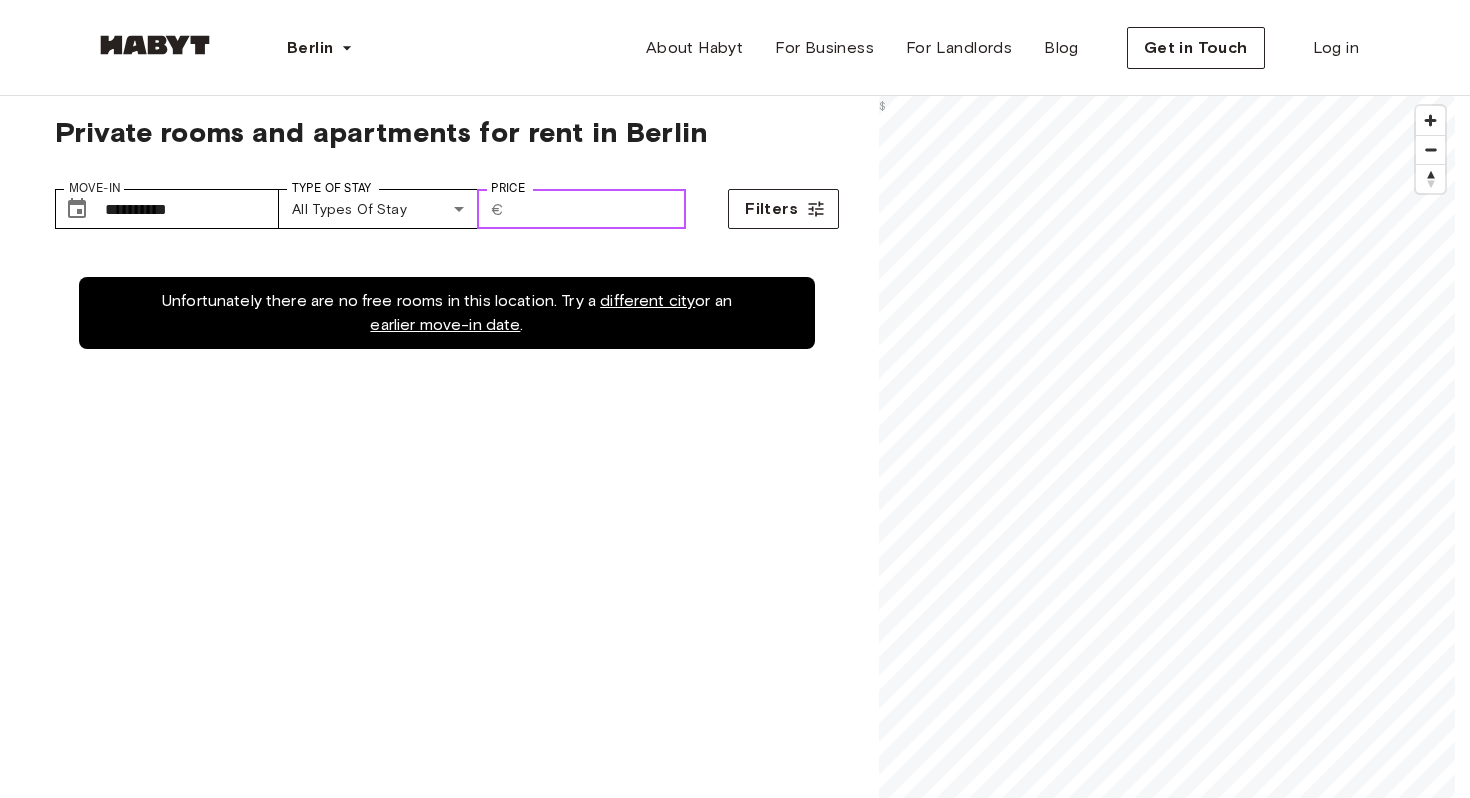 click on "***" at bounding box center [599, 209] 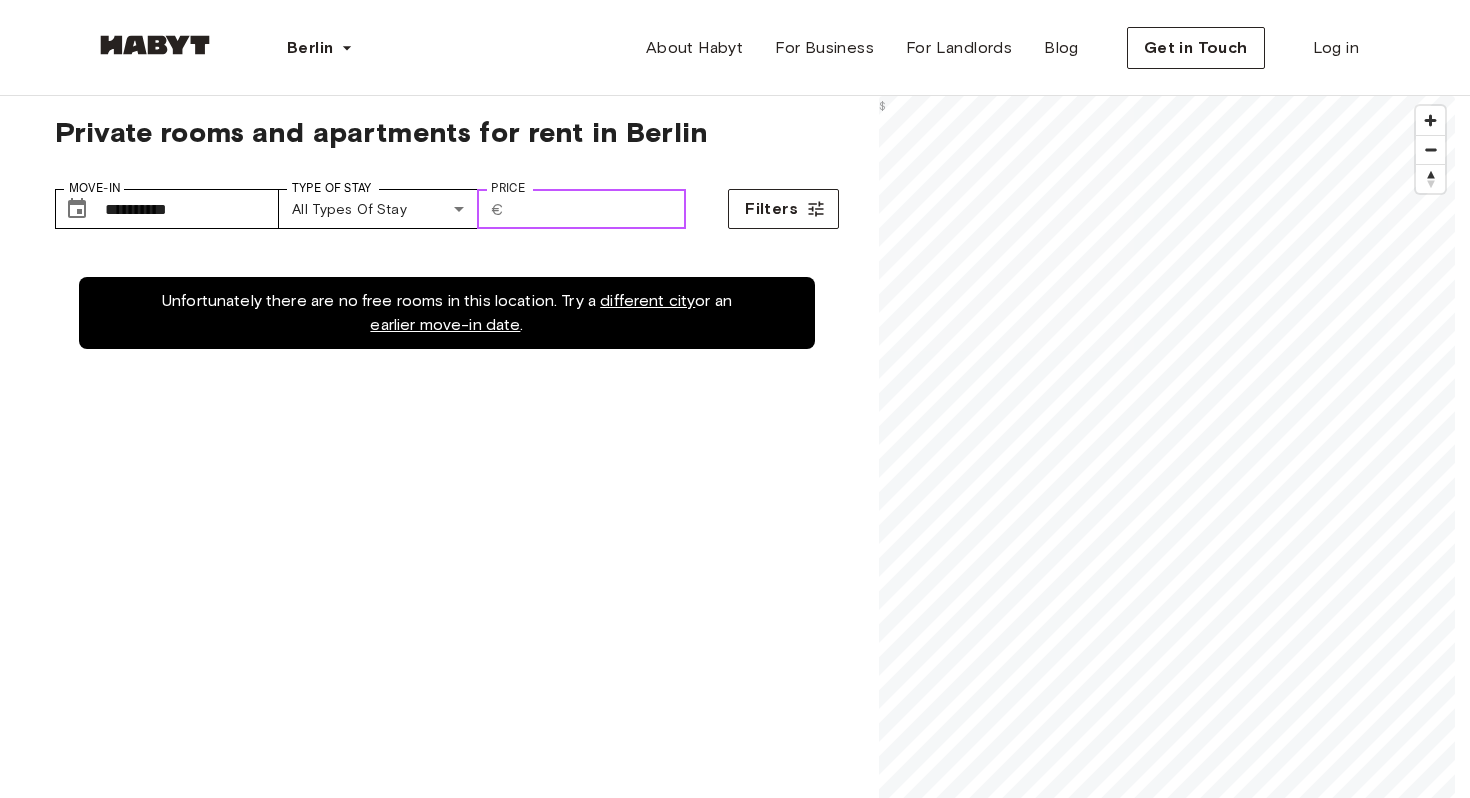 type on "*" 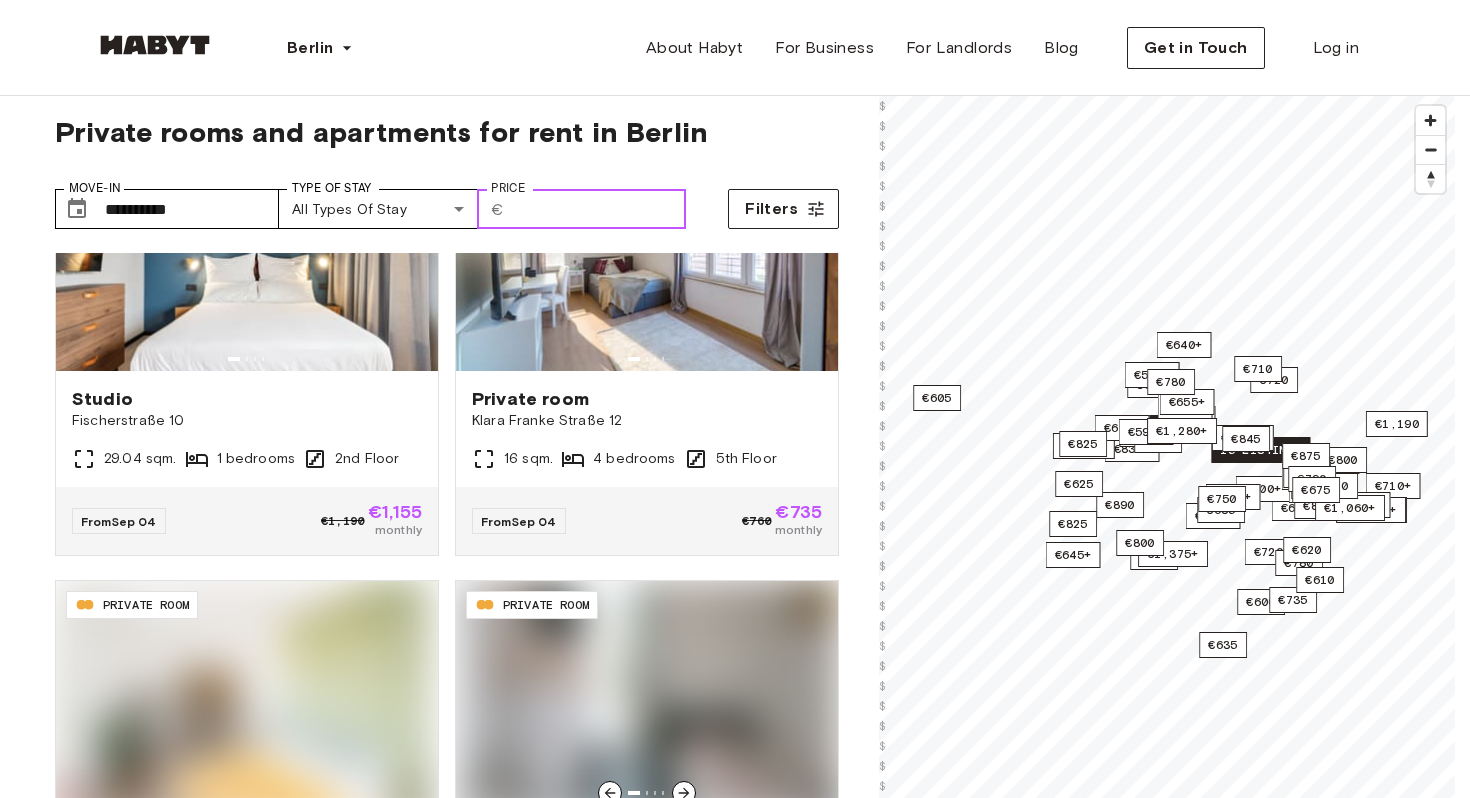 scroll, scrollTop: 3792, scrollLeft: 0, axis: vertical 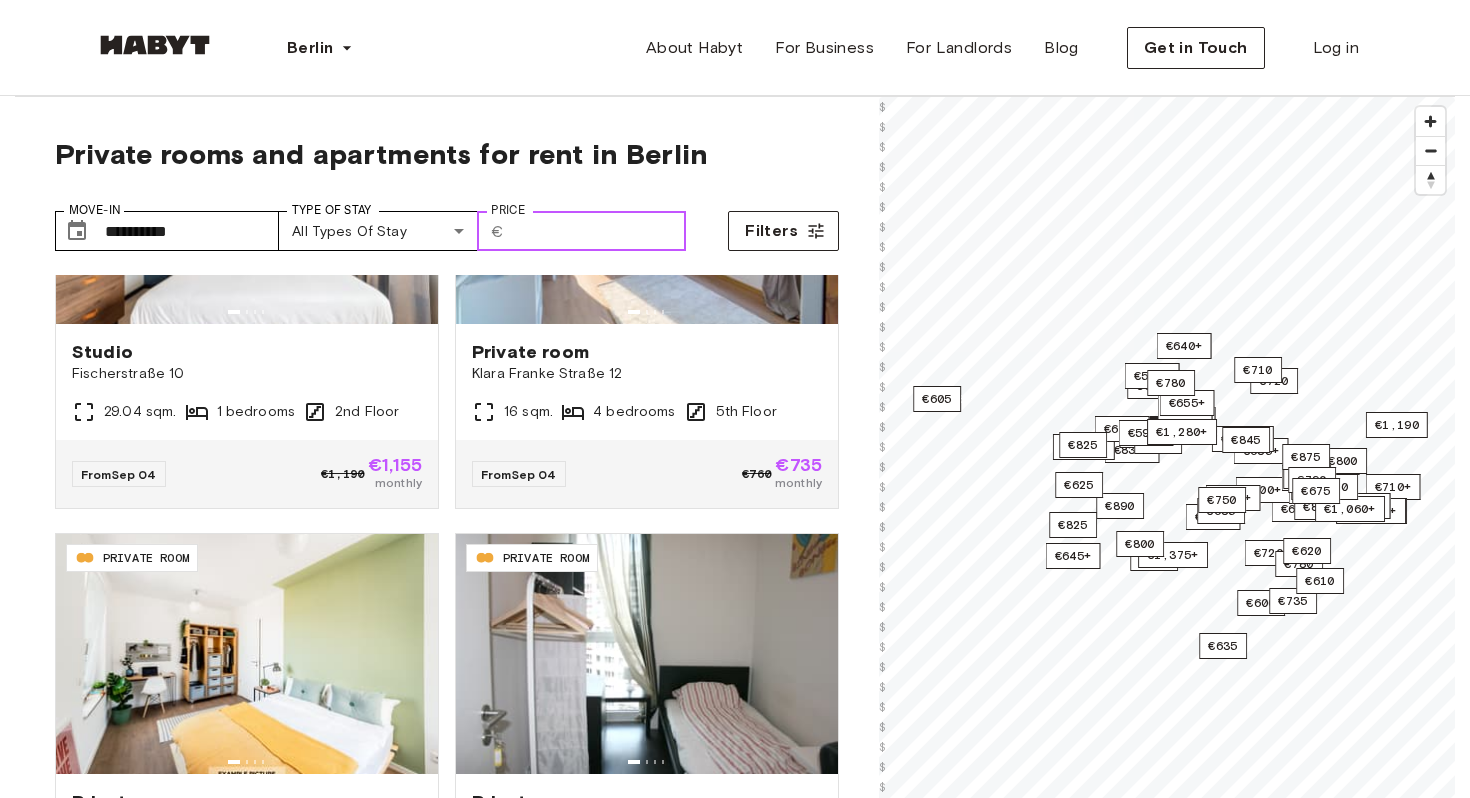 type 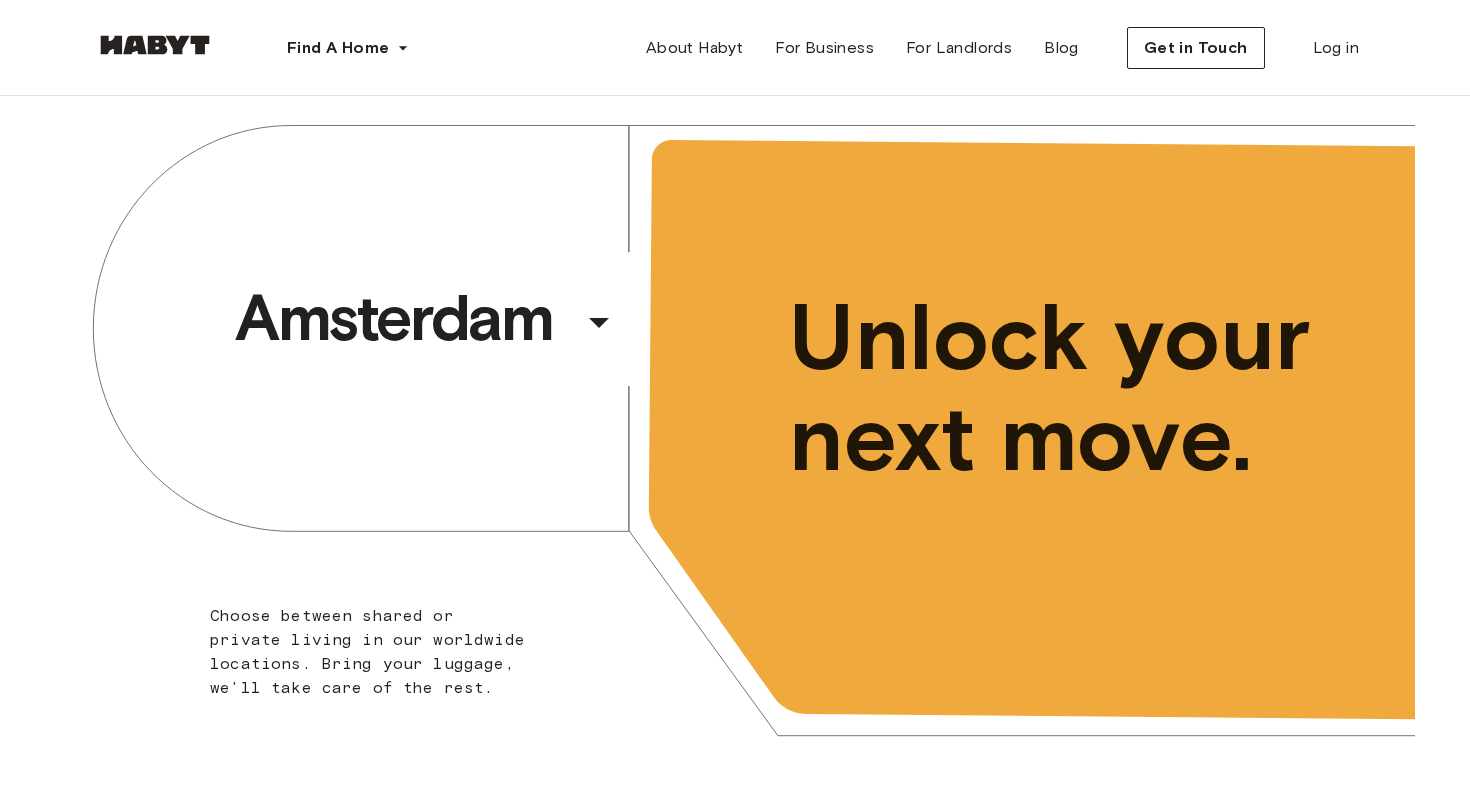 scroll, scrollTop: 0, scrollLeft: 0, axis: both 